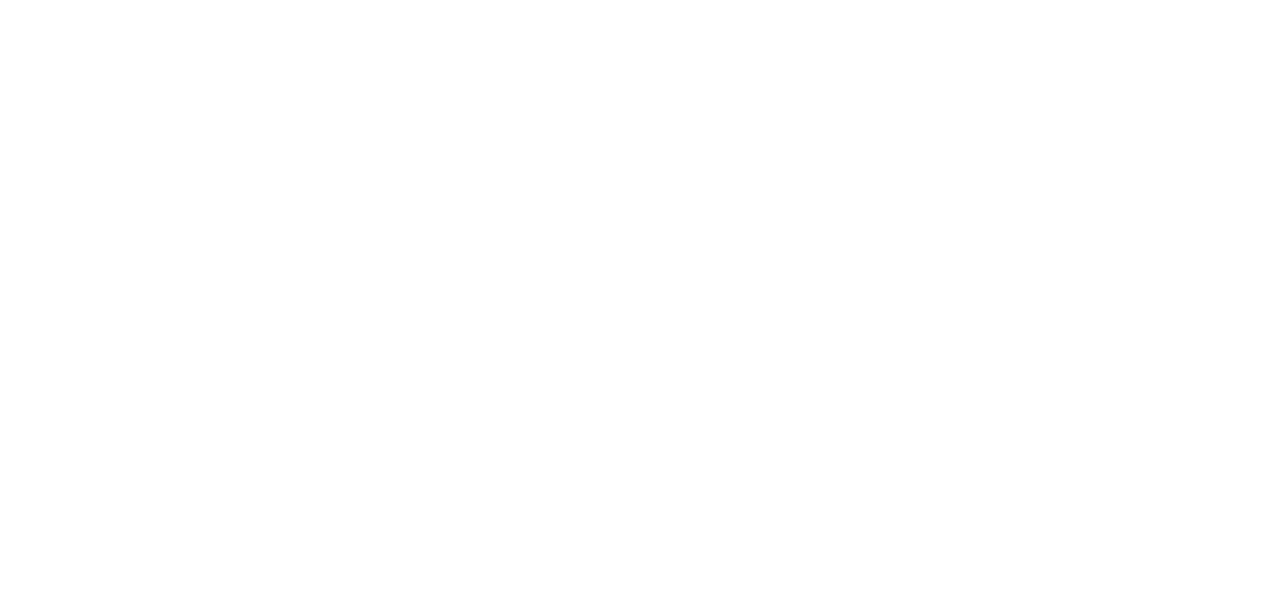 scroll, scrollTop: 0, scrollLeft: 0, axis: both 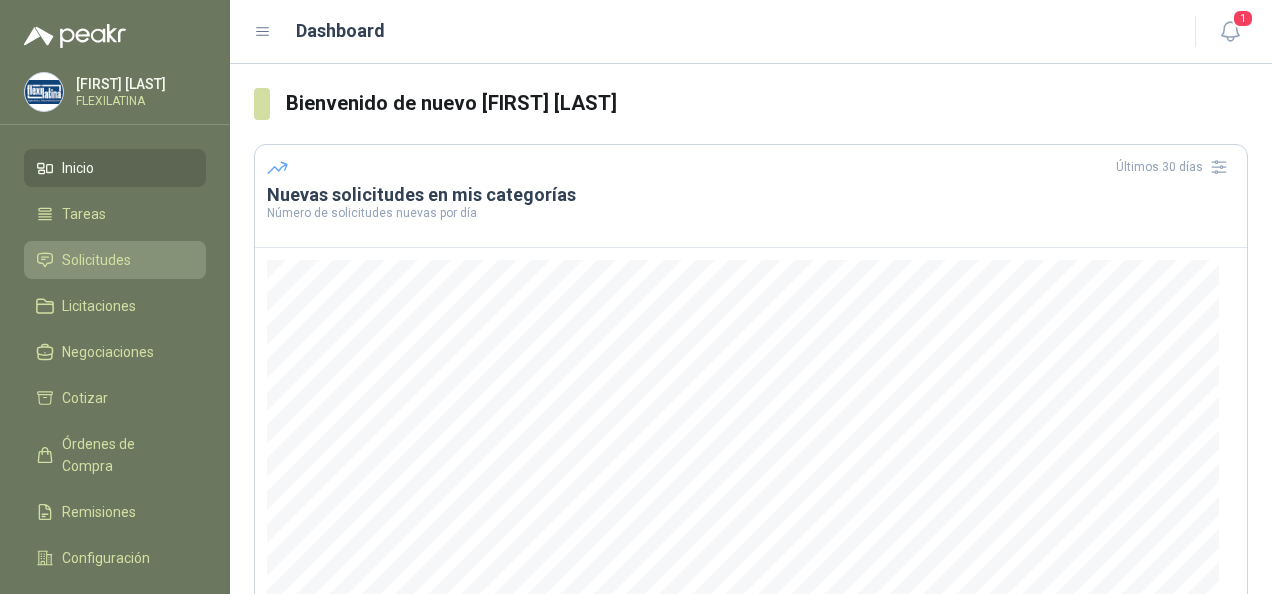 click on "Solicitudes" at bounding box center (96, 260) 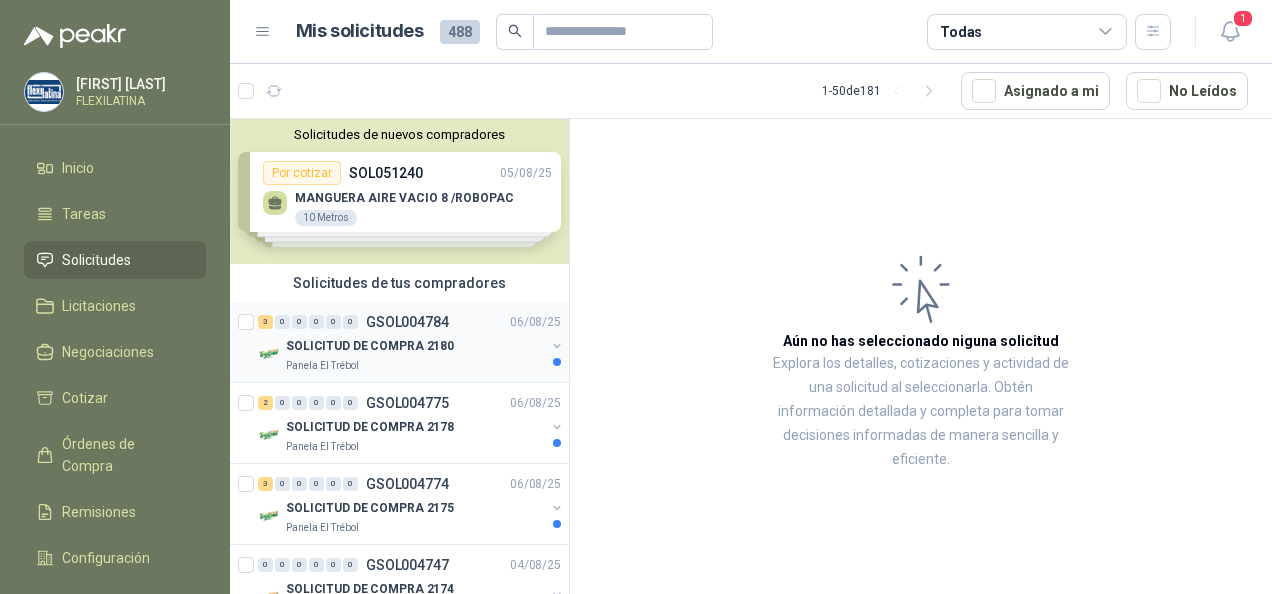 click on "SOLICITUD DE COMPRA 2180" at bounding box center [370, 346] 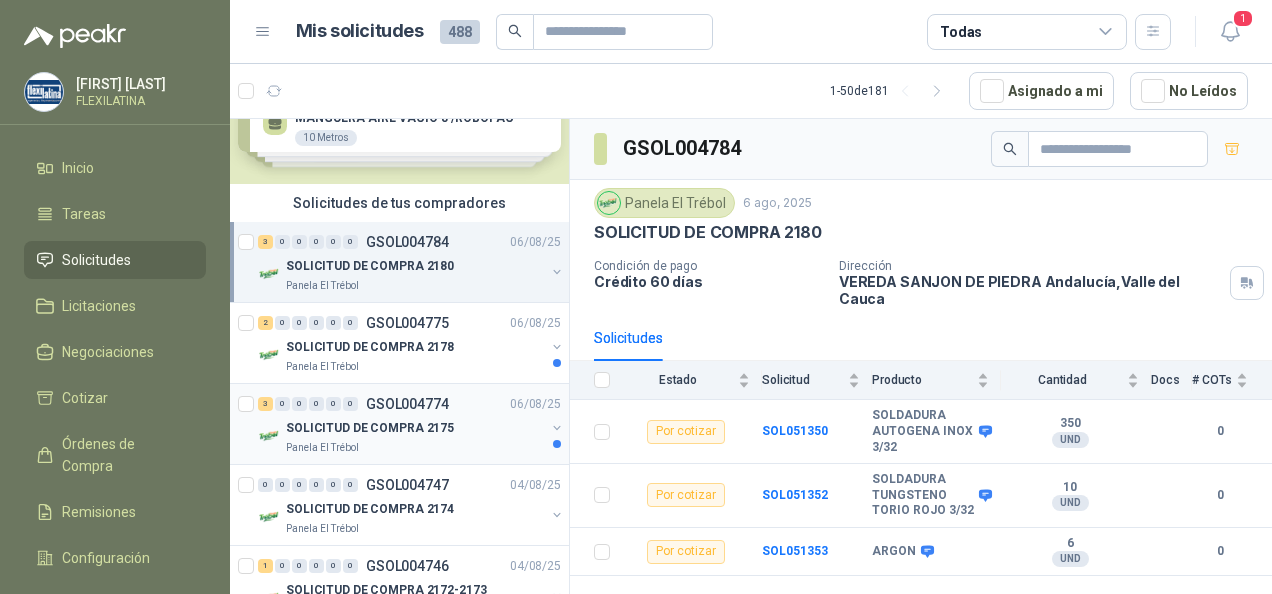 scroll, scrollTop: 200, scrollLeft: 0, axis: vertical 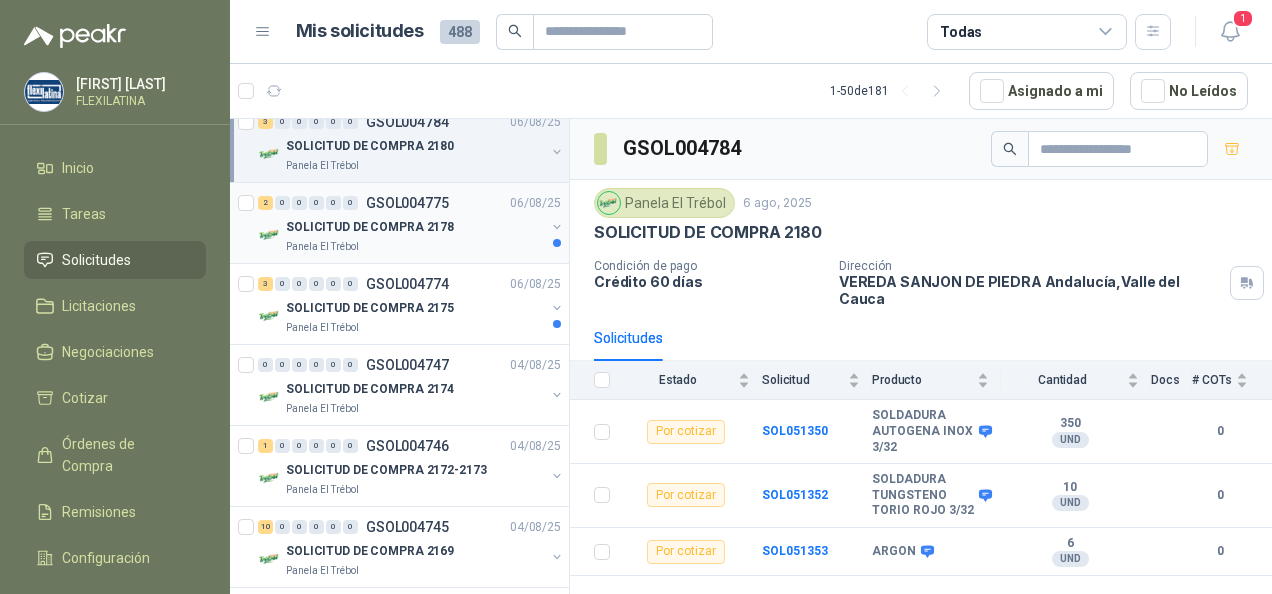 click on "SOLICITUD DE COMPRA 2178" at bounding box center [370, 227] 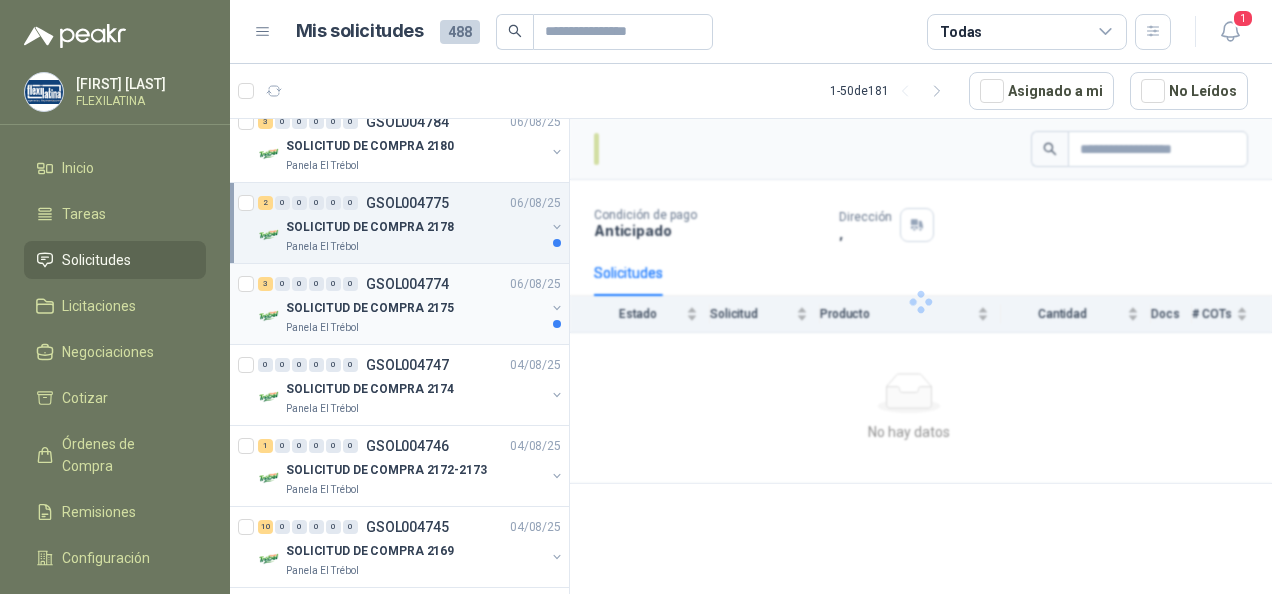 click on "SOLICITUD DE COMPRA 2175" at bounding box center (370, 308) 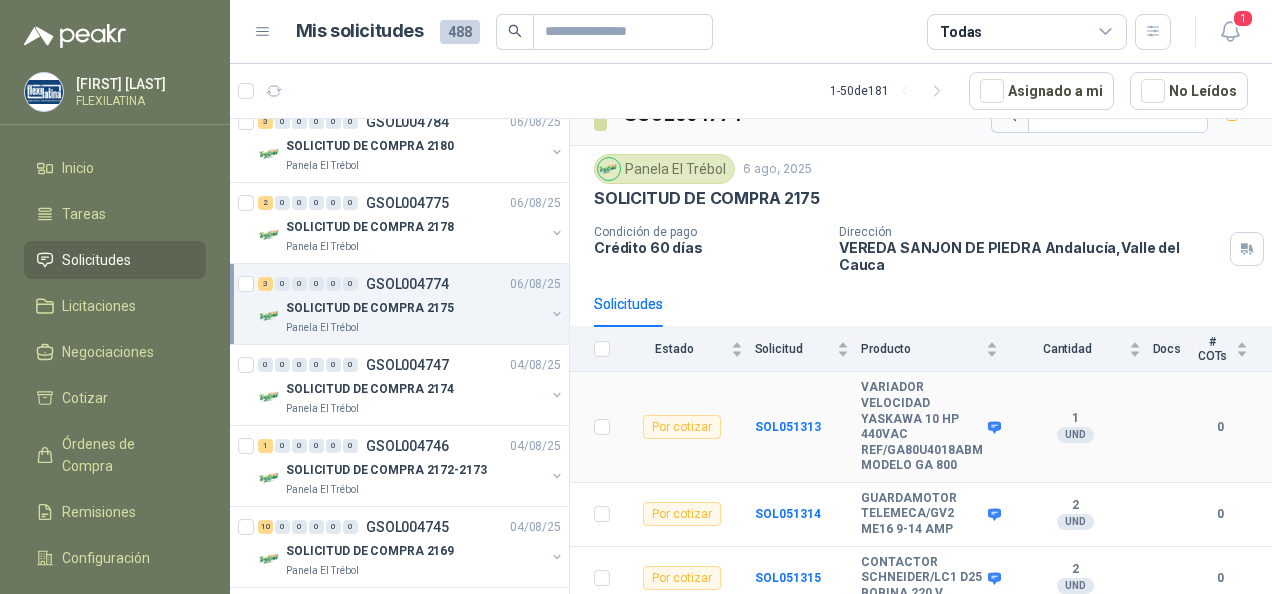 scroll, scrollTop: 0, scrollLeft: 0, axis: both 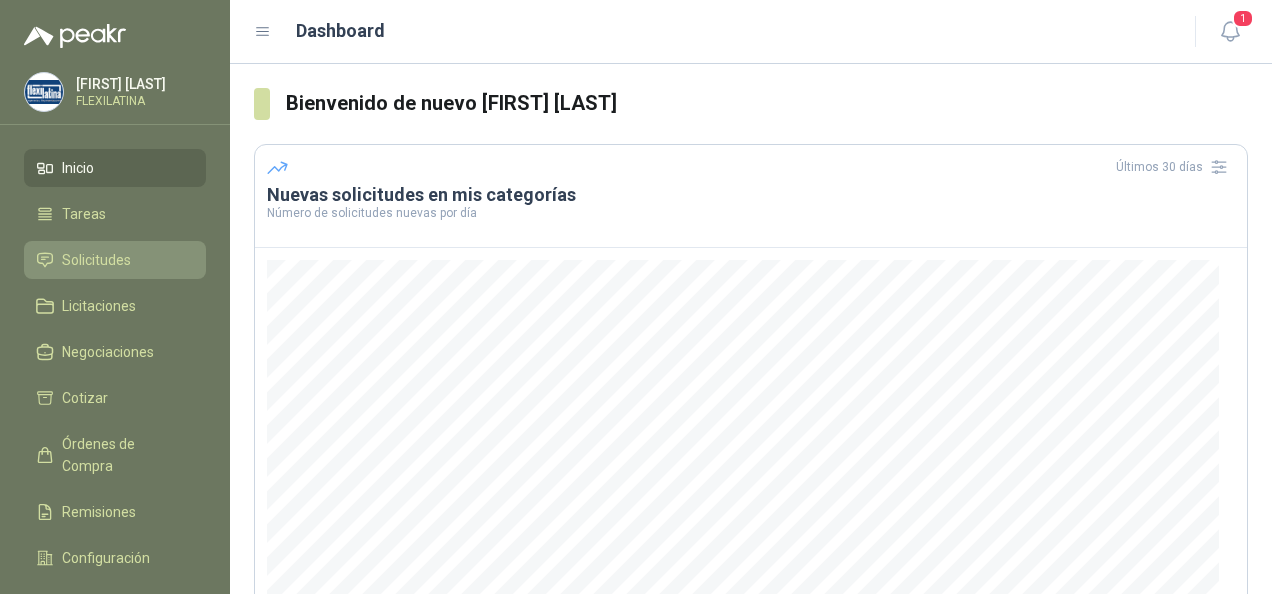 click on "Solicitudes" at bounding box center [115, 260] 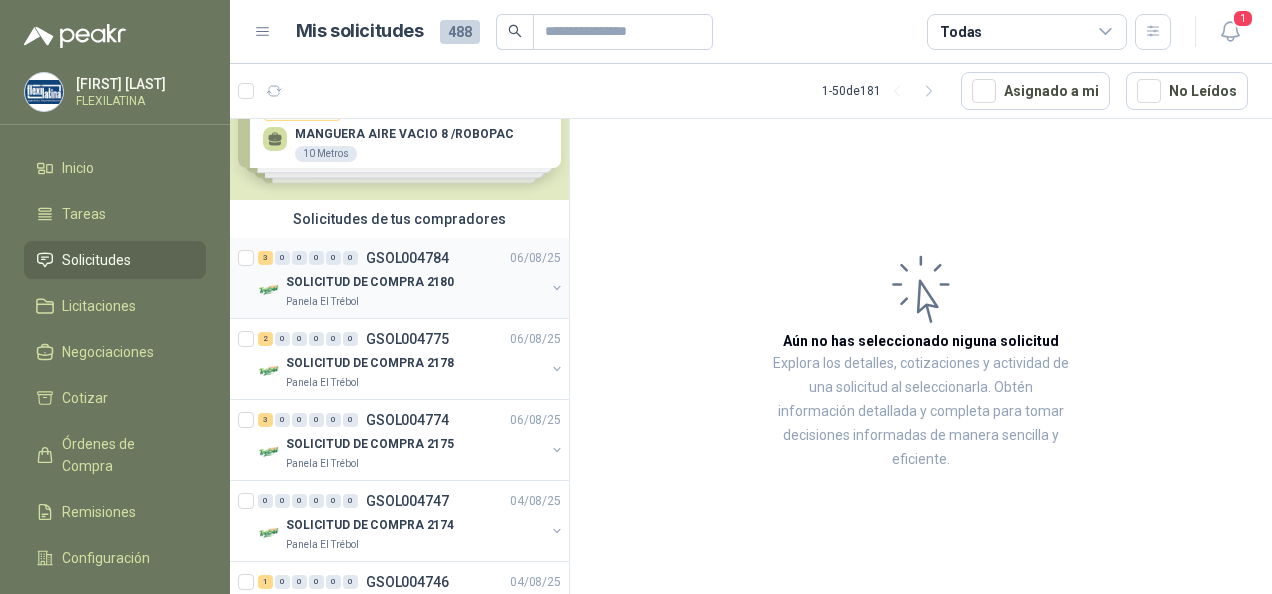 scroll, scrollTop: 0, scrollLeft: 0, axis: both 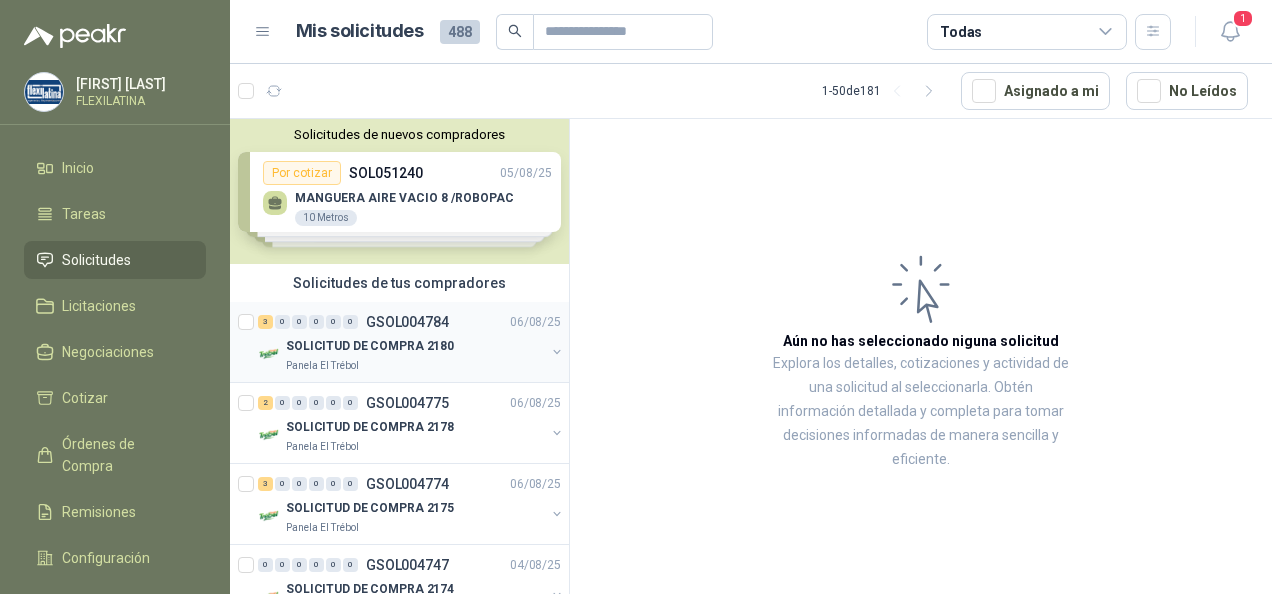 click on "GSOL004784" at bounding box center [407, 322] 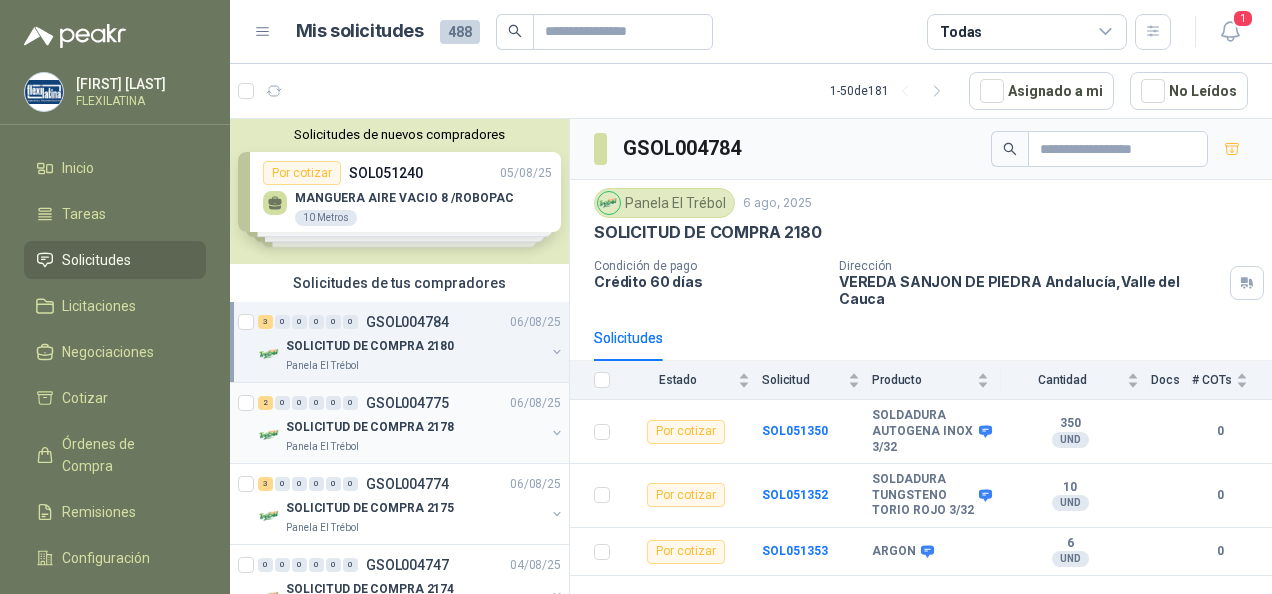 click on "GSOL004775" at bounding box center [407, 403] 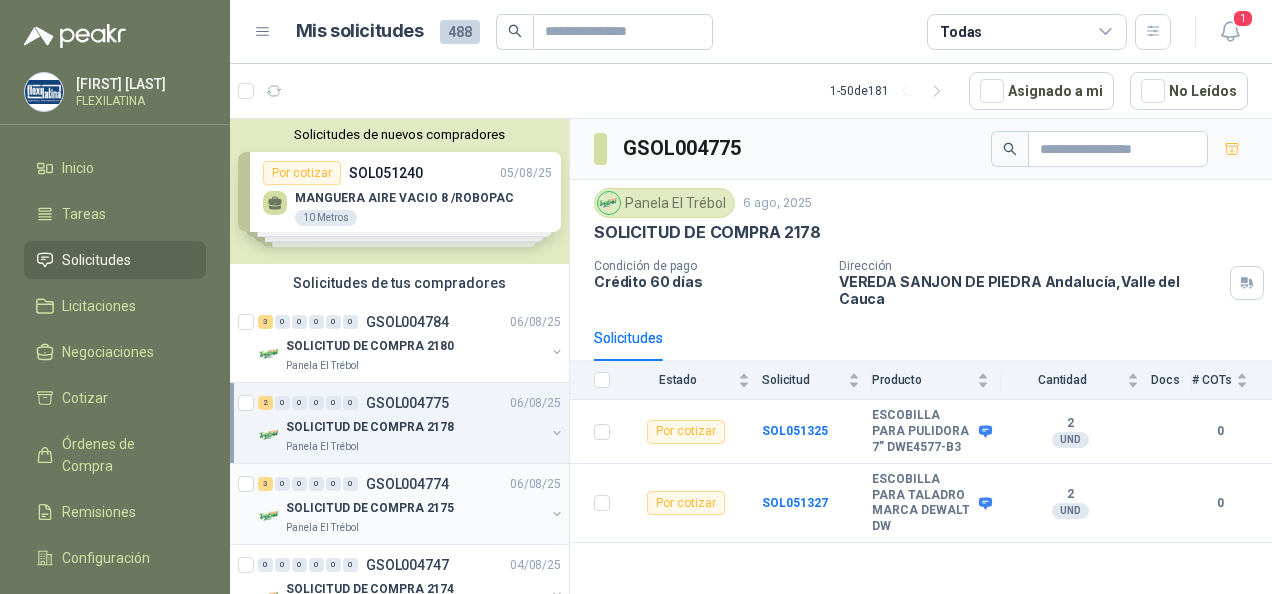 click on "SOLICITUD DE COMPRA 2175" at bounding box center [370, 508] 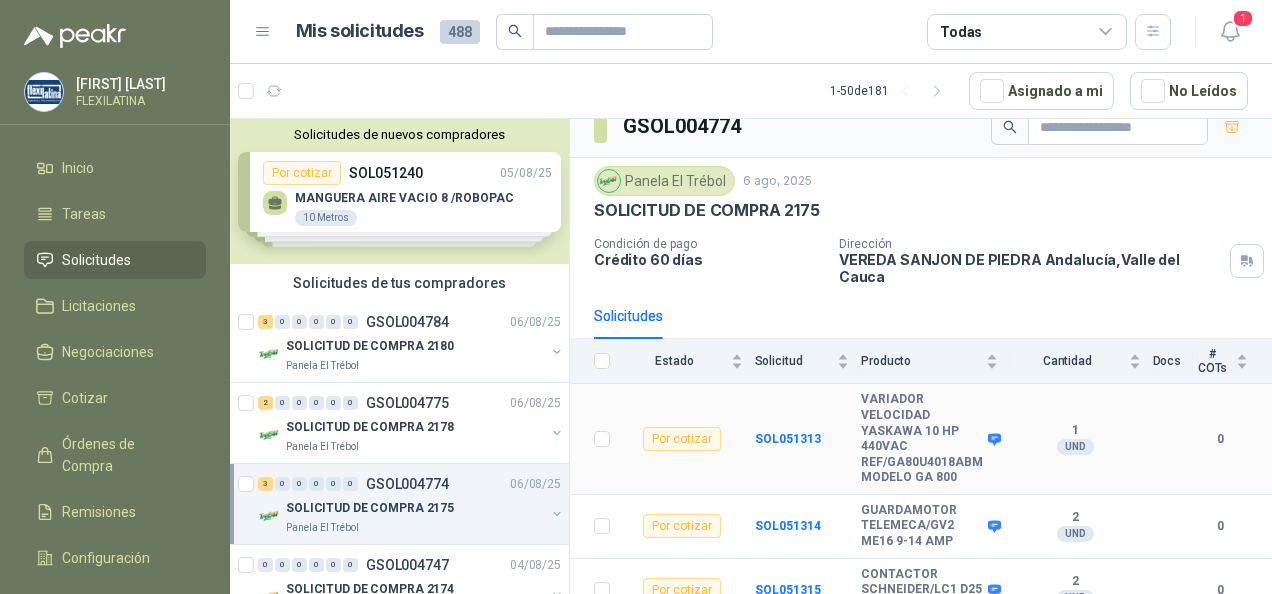 scroll, scrollTop: 34, scrollLeft: 0, axis: vertical 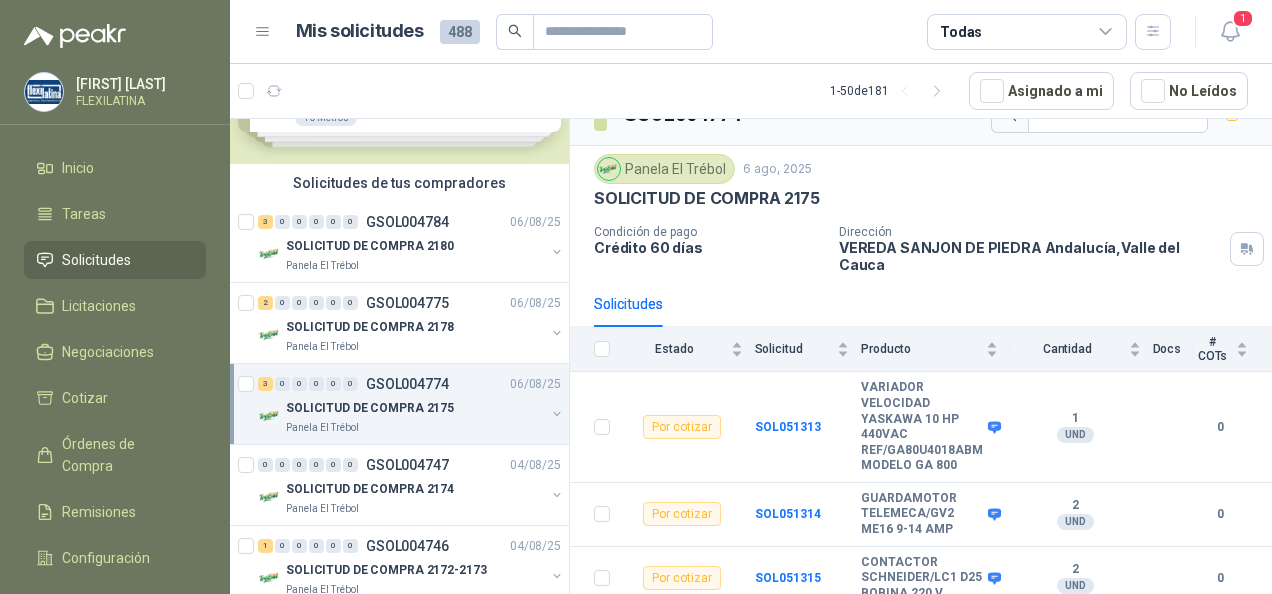 click on "GSOL004774" at bounding box center (407, 384) 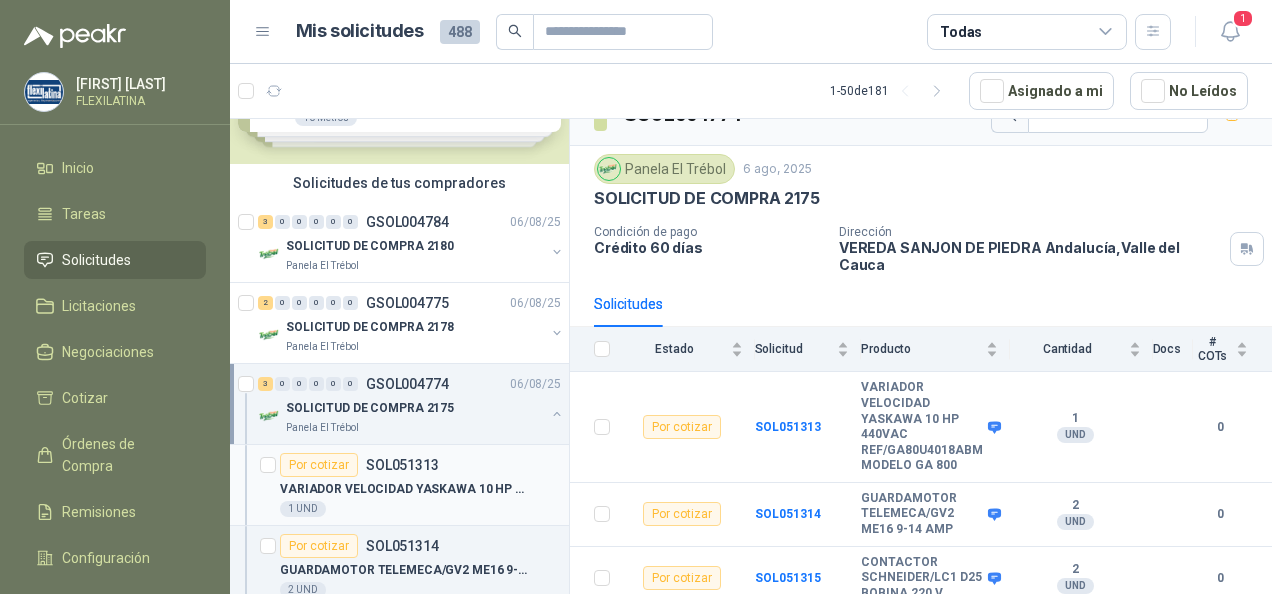scroll, scrollTop: 6, scrollLeft: 0, axis: vertical 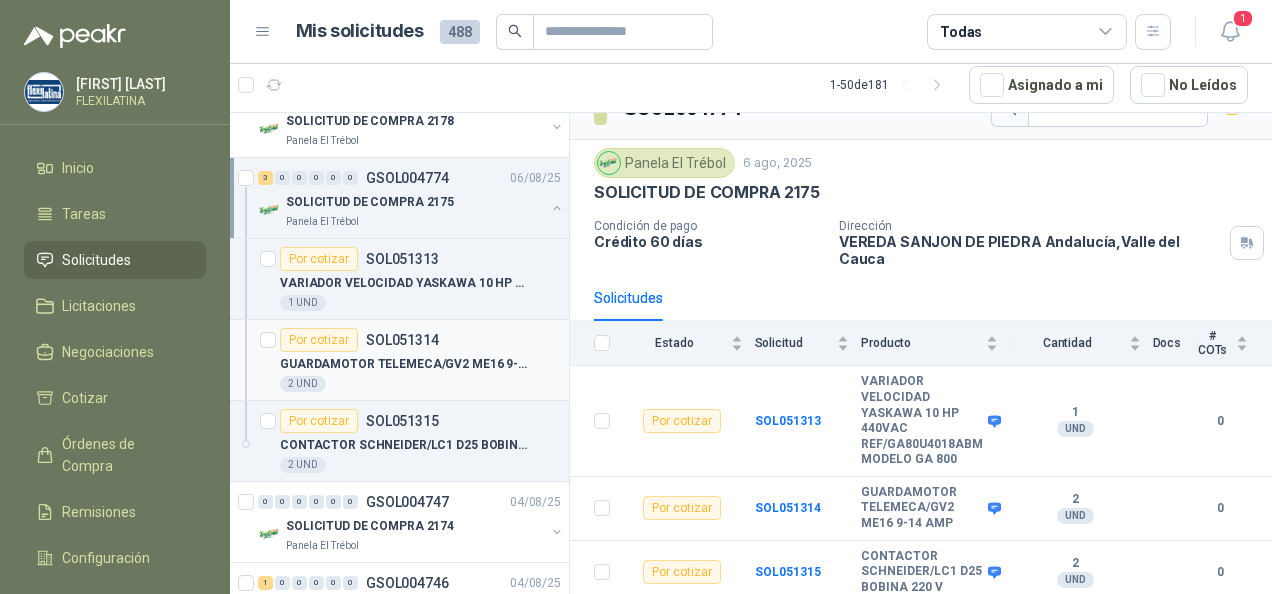 click on "GUARDAMOTOR TELEMECA/GV2 ME16 9-14 AMP" at bounding box center [404, 364] 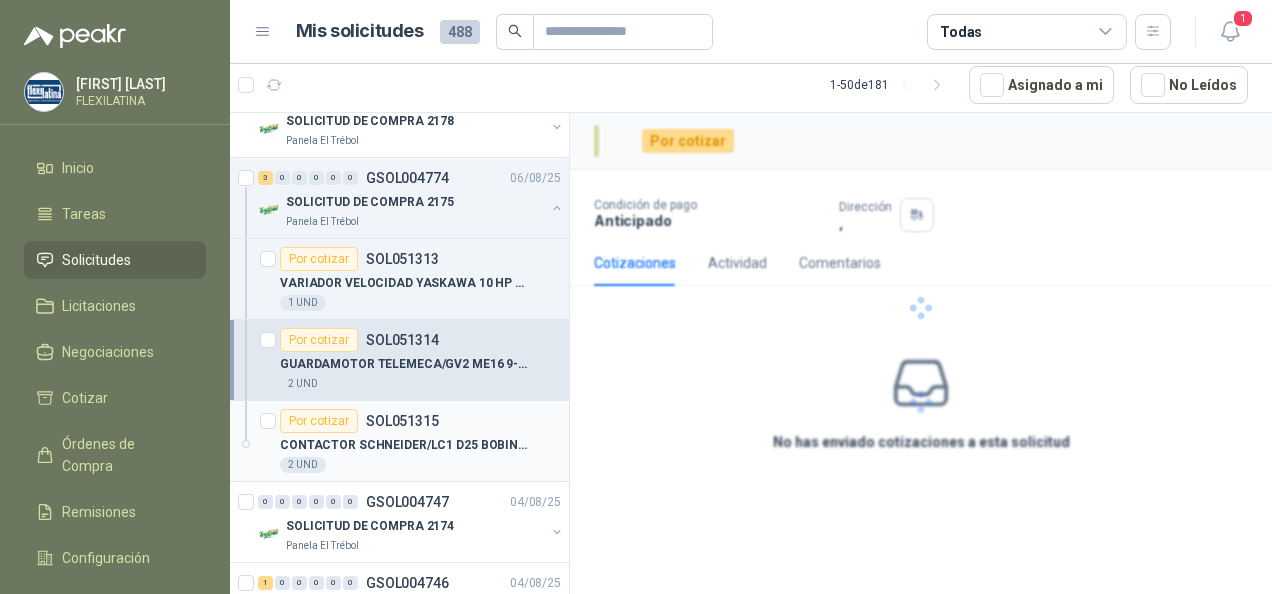 click on "CONTACTOR SCHNEIDER/LC1 D25 BOBINA 220 V" at bounding box center (404, 445) 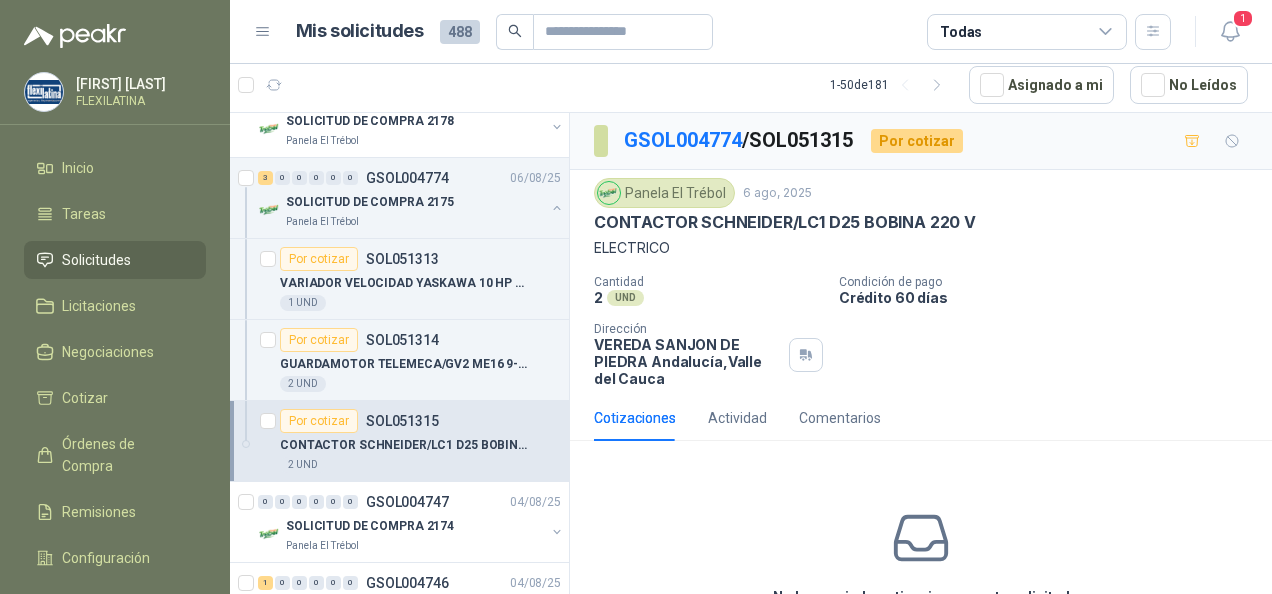 scroll, scrollTop: 400, scrollLeft: 0, axis: vertical 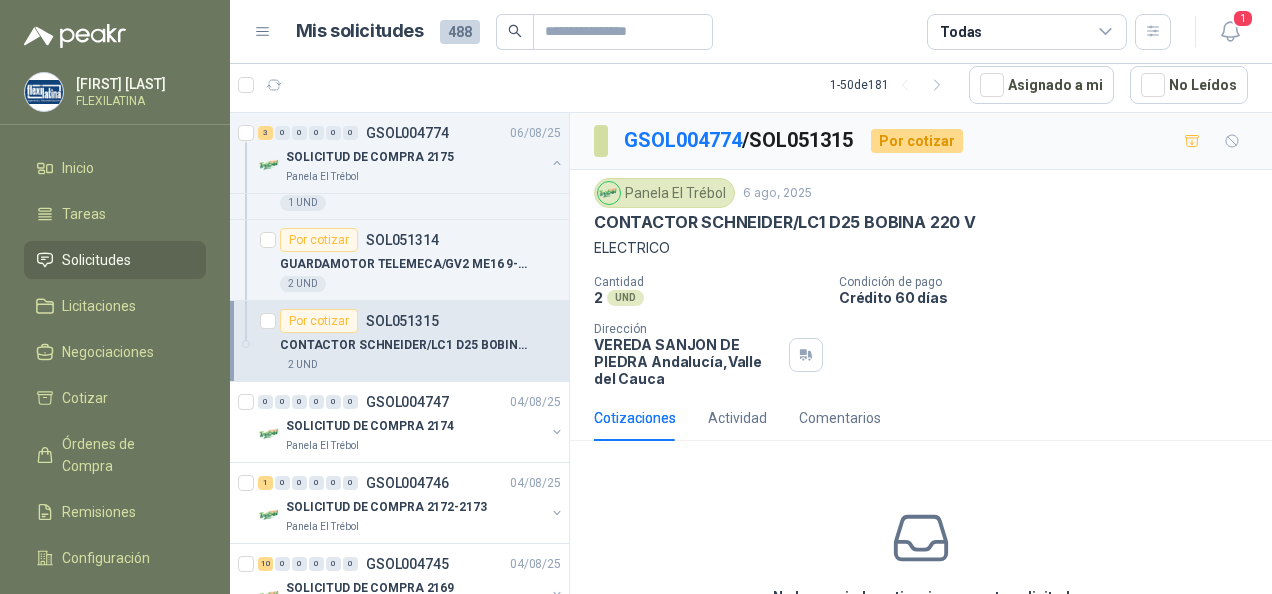 click on "SOLICITUD DE COMPRA 2174" at bounding box center (415, 426) 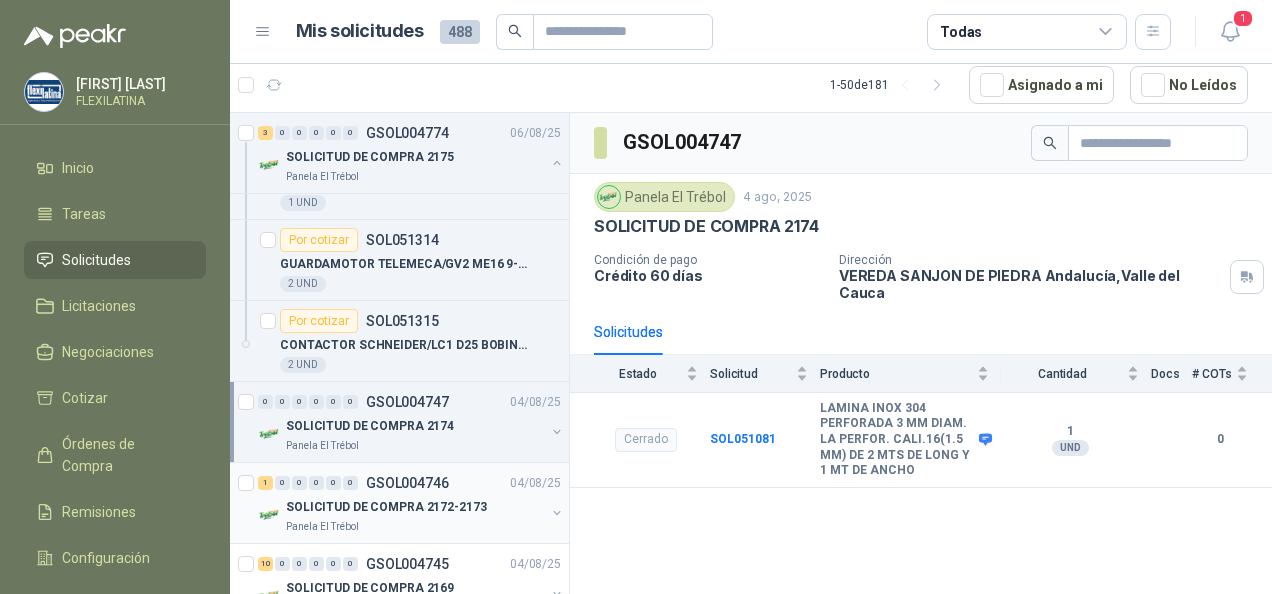 click on "GSOL004746" at bounding box center (407, 483) 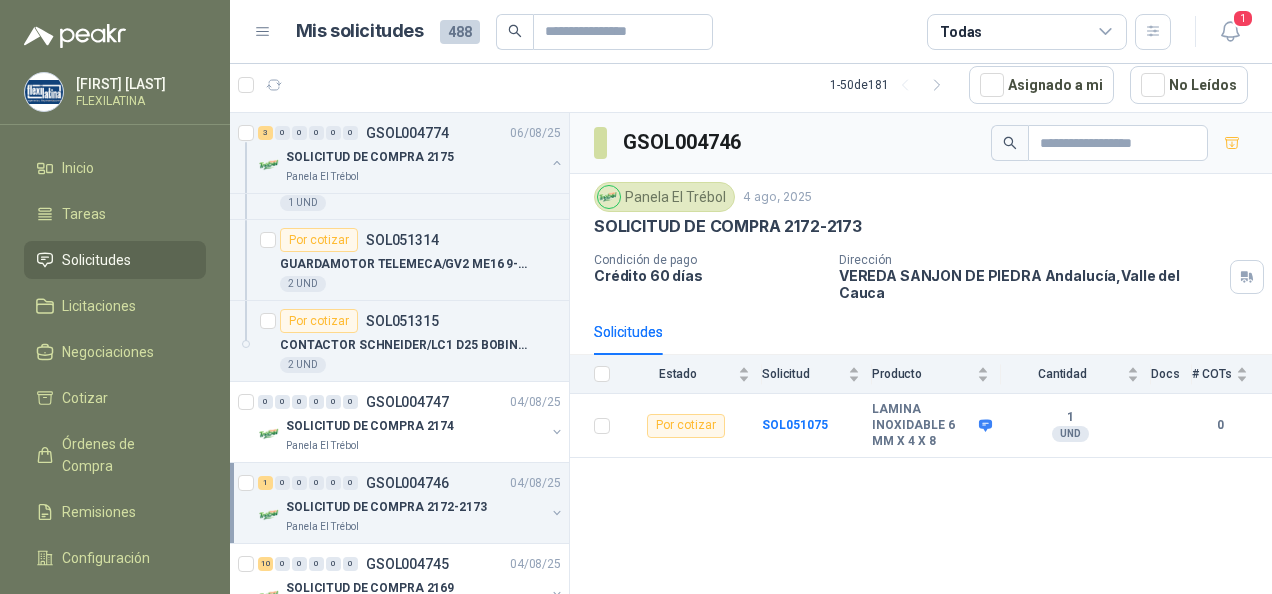 click on "GSOL004746" at bounding box center (407, 483) 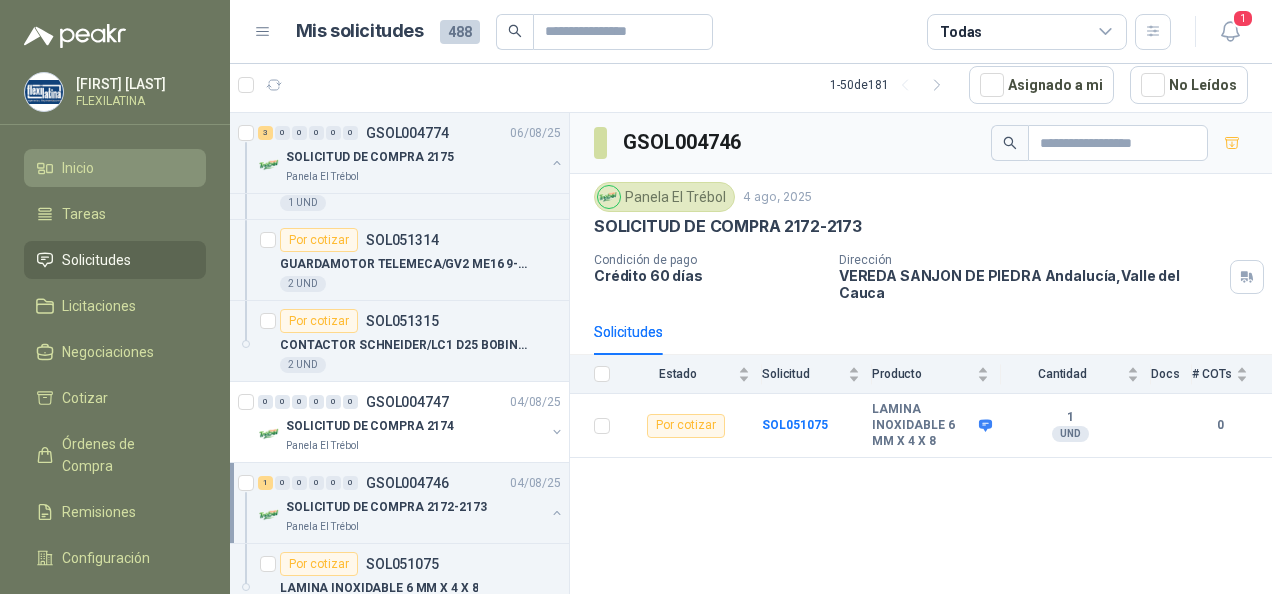 click on "Inicio" at bounding box center [78, 168] 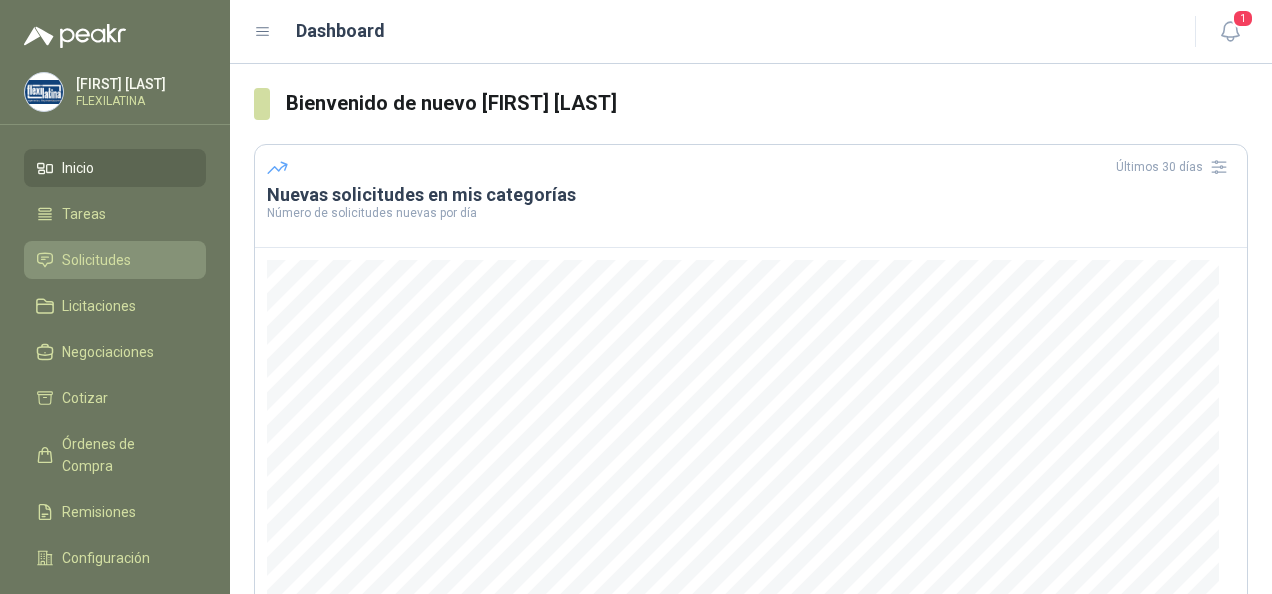 click on "Solicitudes" at bounding box center (96, 260) 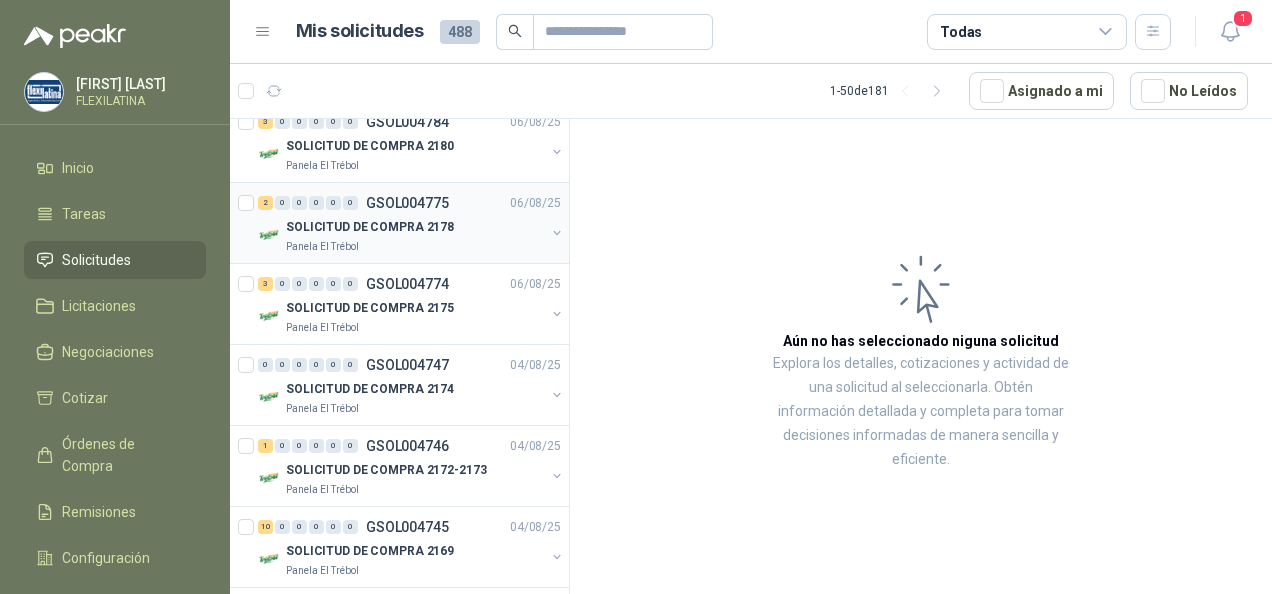 scroll, scrollTop: 500, scrollLeft: 0, axis: vertical 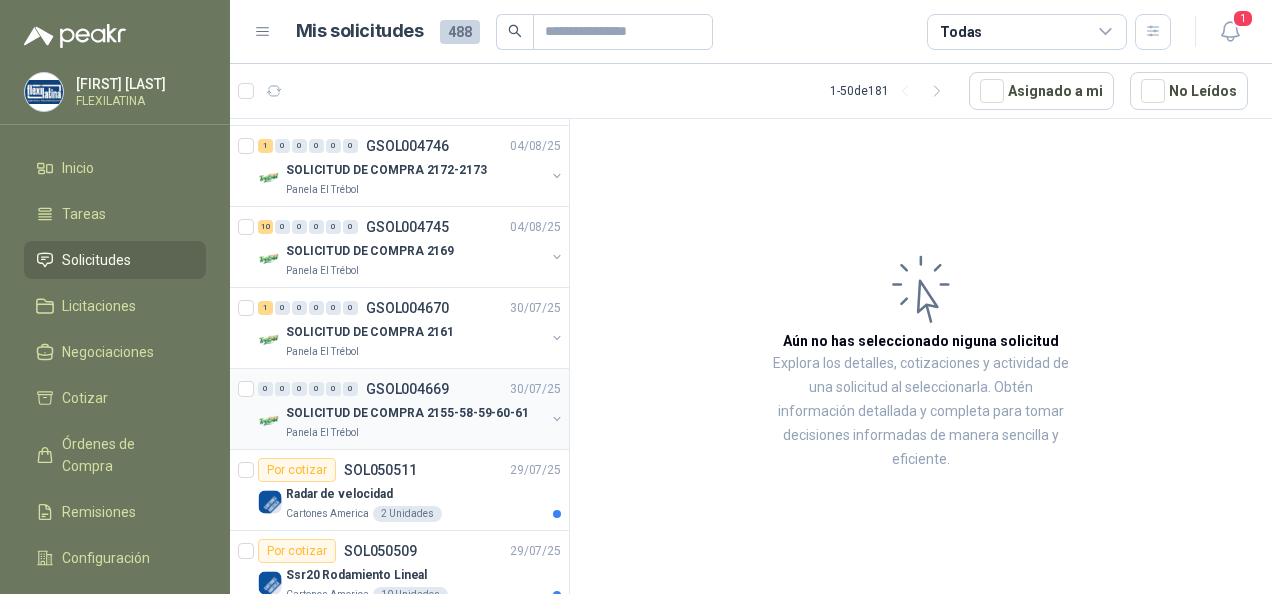 click on "SOLICITUD DE COMPRA 2155-58-59-60-61" at bounding box center (415, 413) 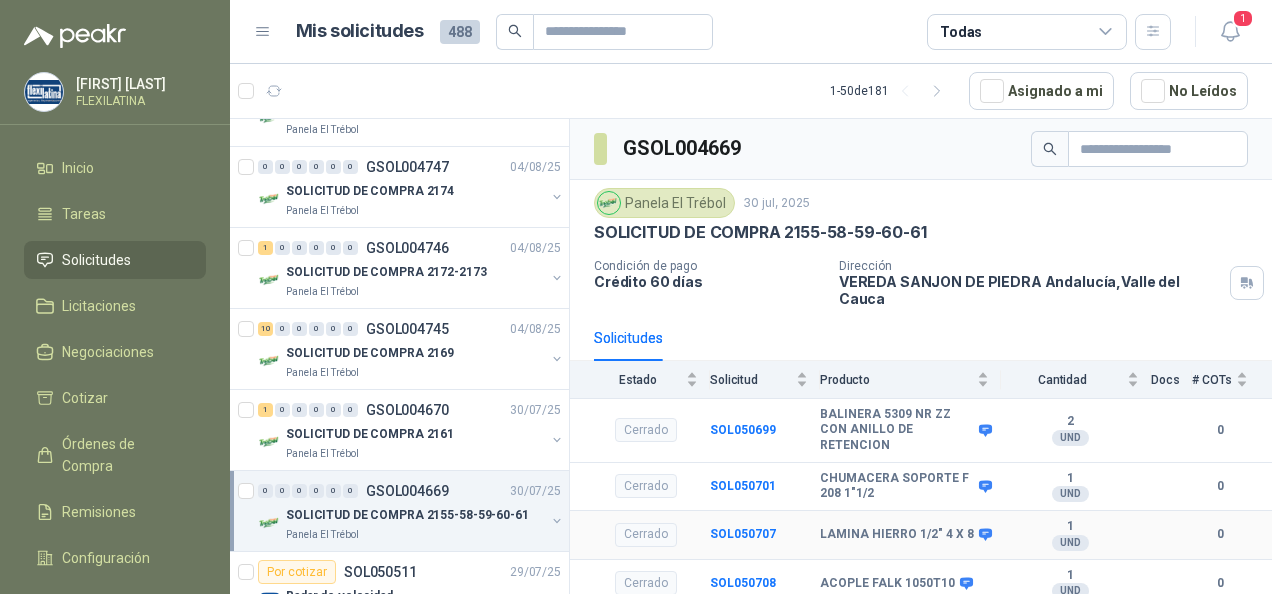scroll, scrollTop: 400, scrollLeft: 0, axis: vertical 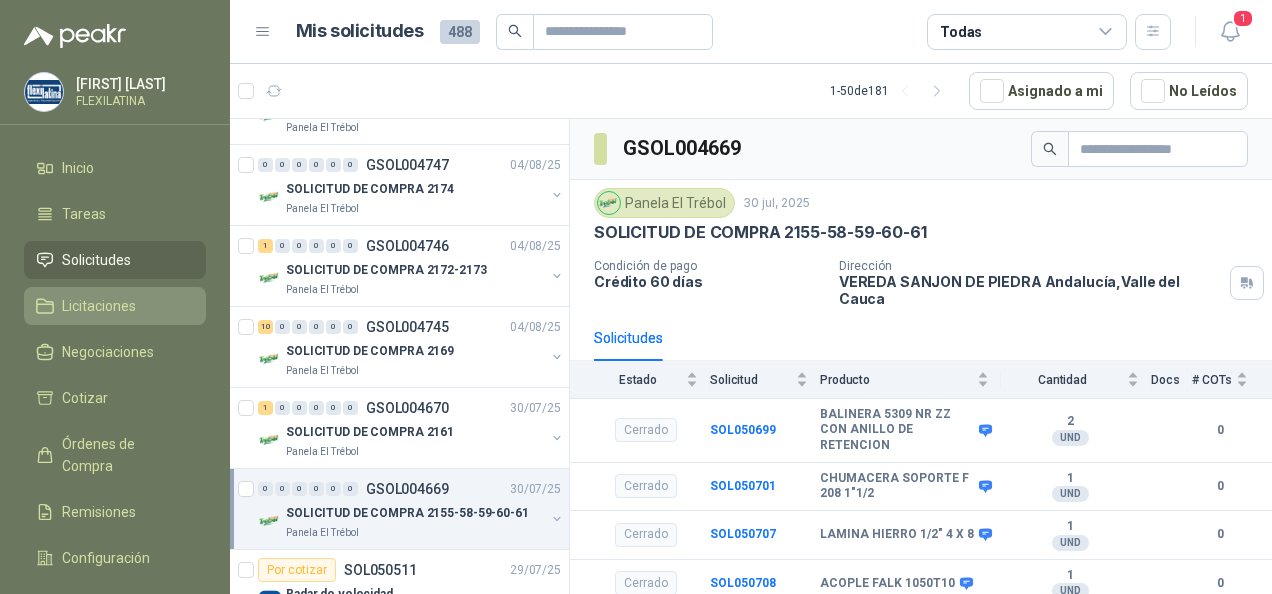 click on "Licitaciones" at bounding box center (115, 306) 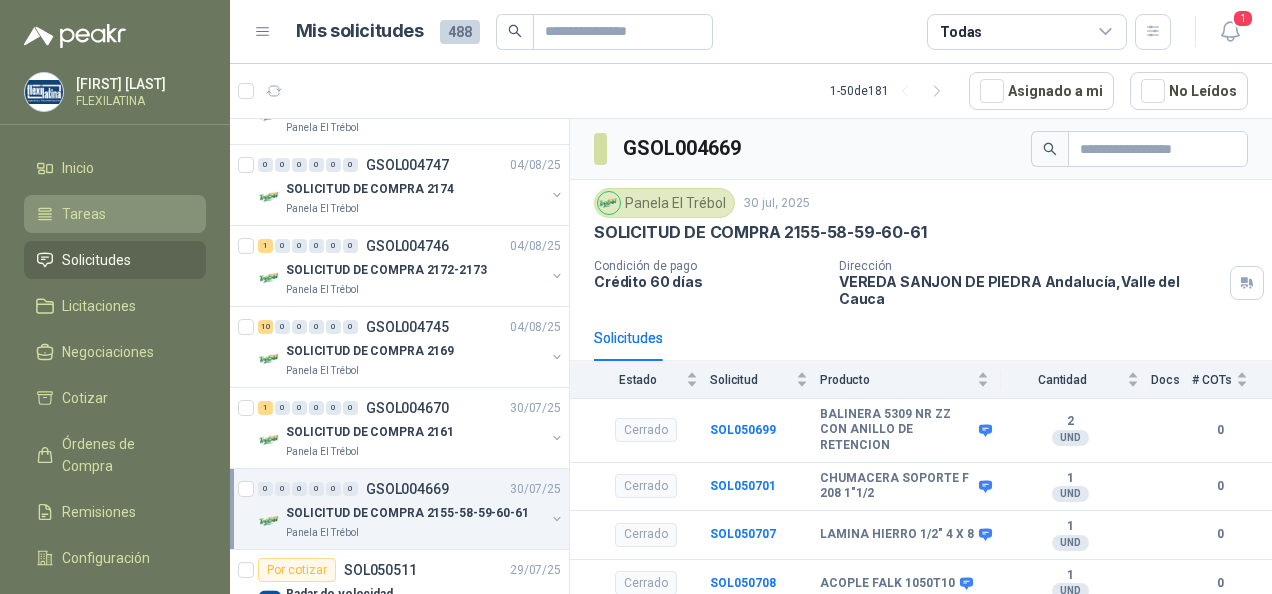 click on "Tareas" at bounding box center (84, 214) 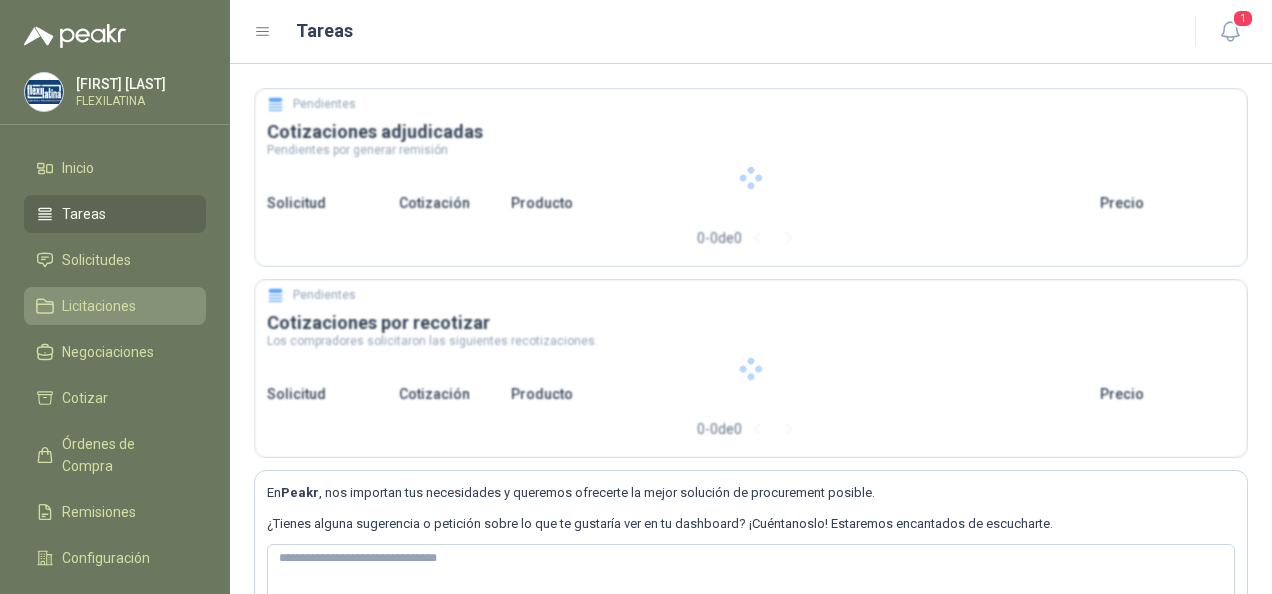 type 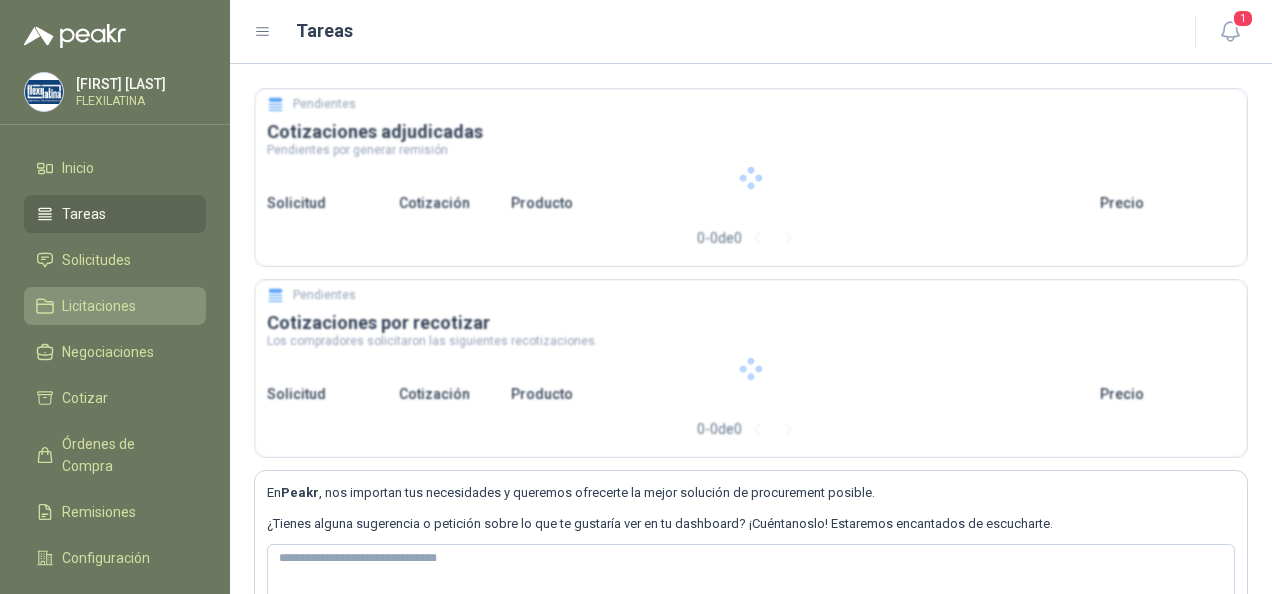 click on "Licitaciones" at bounding box center (99, 306) 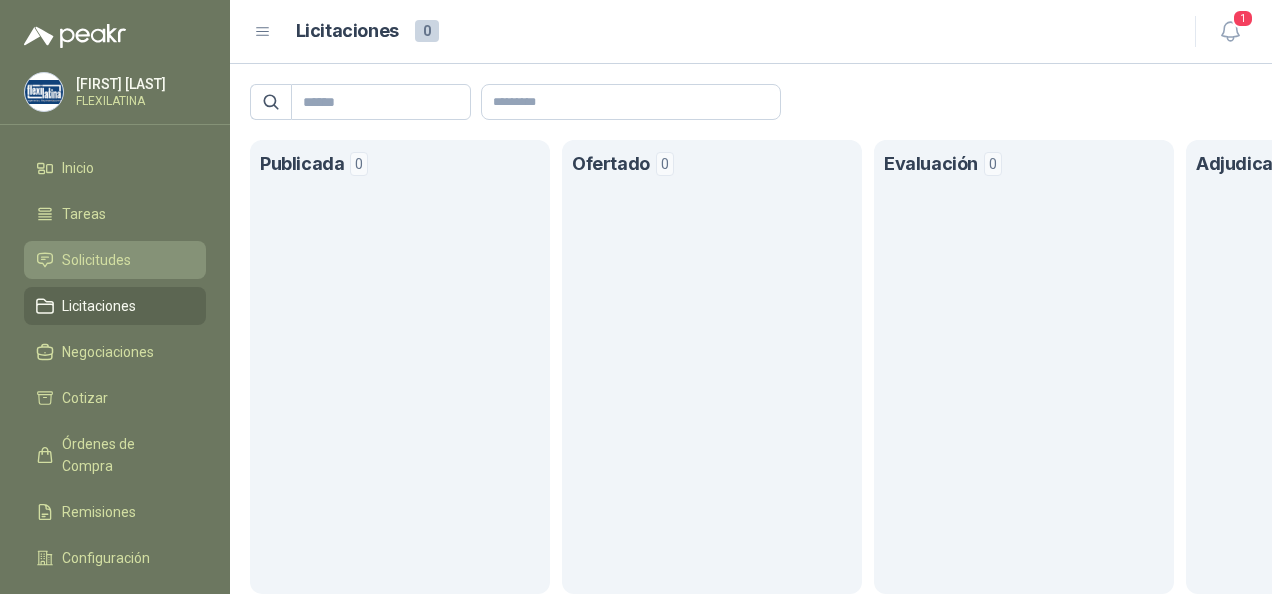 click on "Solicitudes" at bounding box center [96, 260] 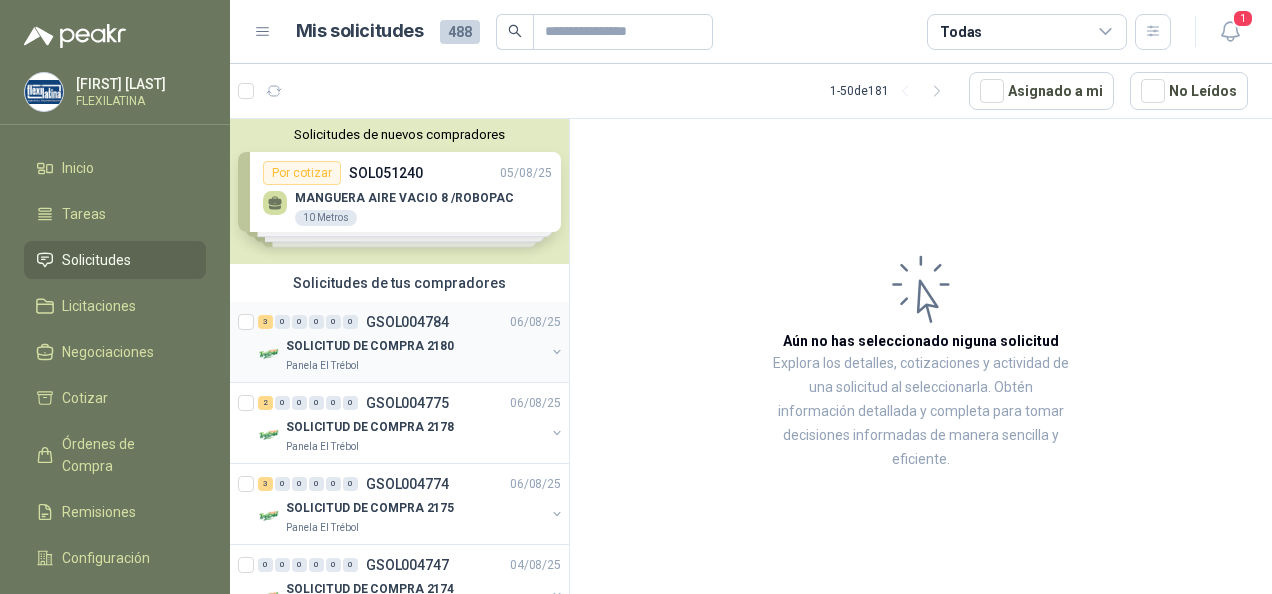 click on "SOLICITUD DE COMPRA 2180" at bounding box center [370, 346] 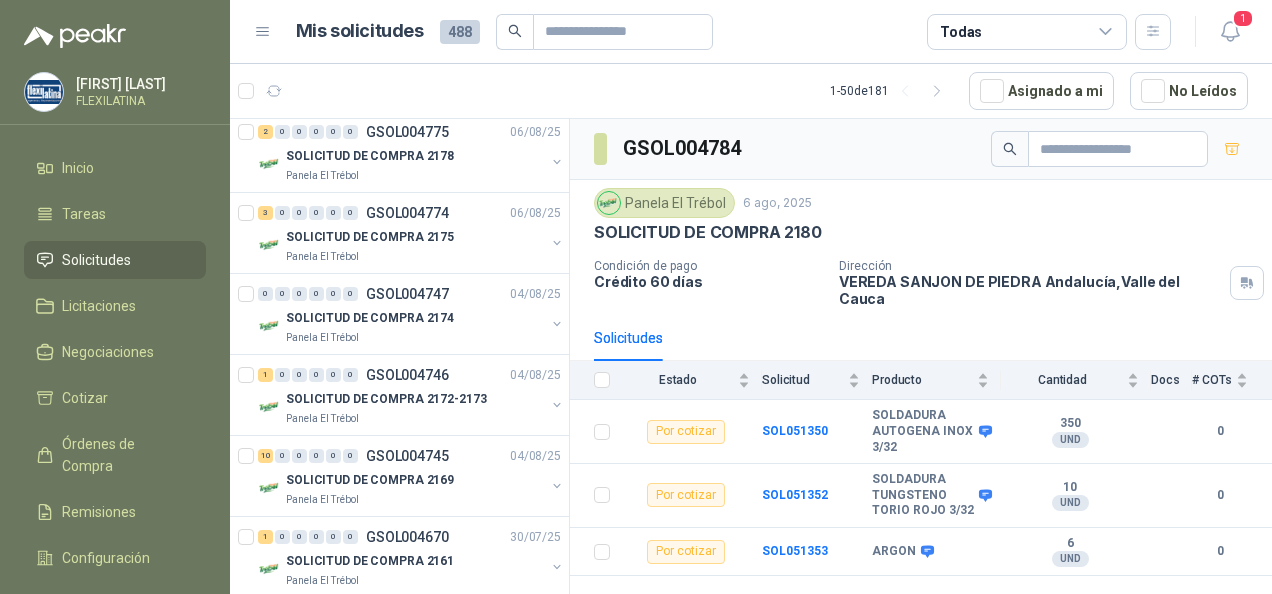 scroll, scrollTop: 300, scrollLeft: 0, axis: vertical 